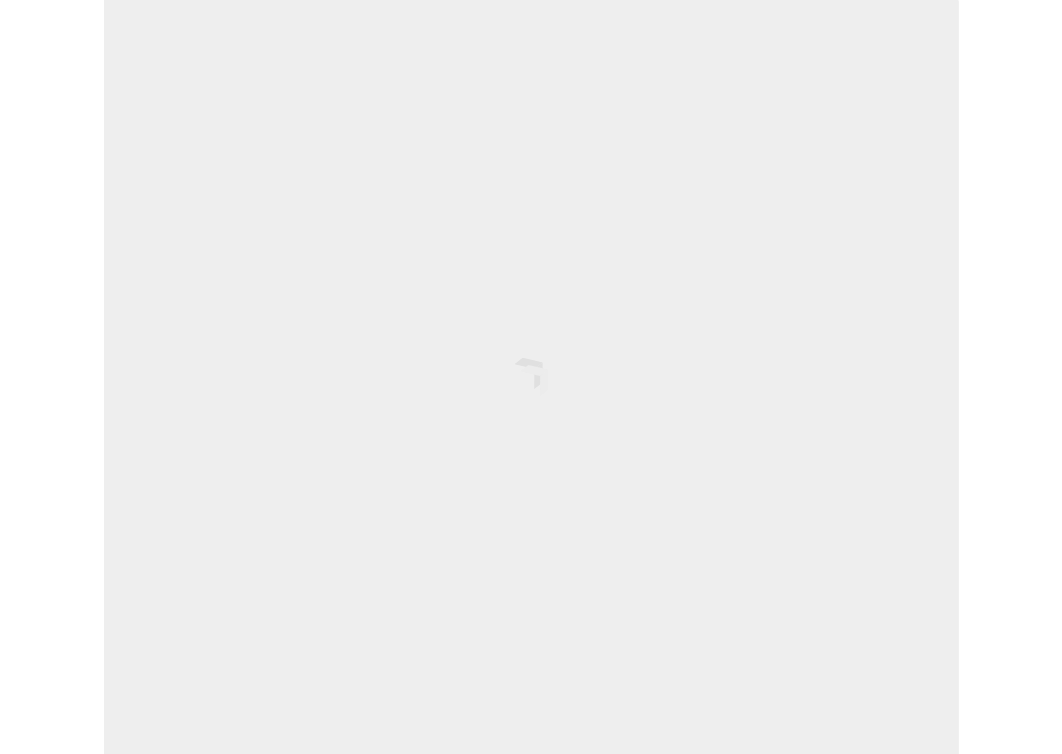 scroll, scrollTop: 0, scrollLeft: 0, axis: both 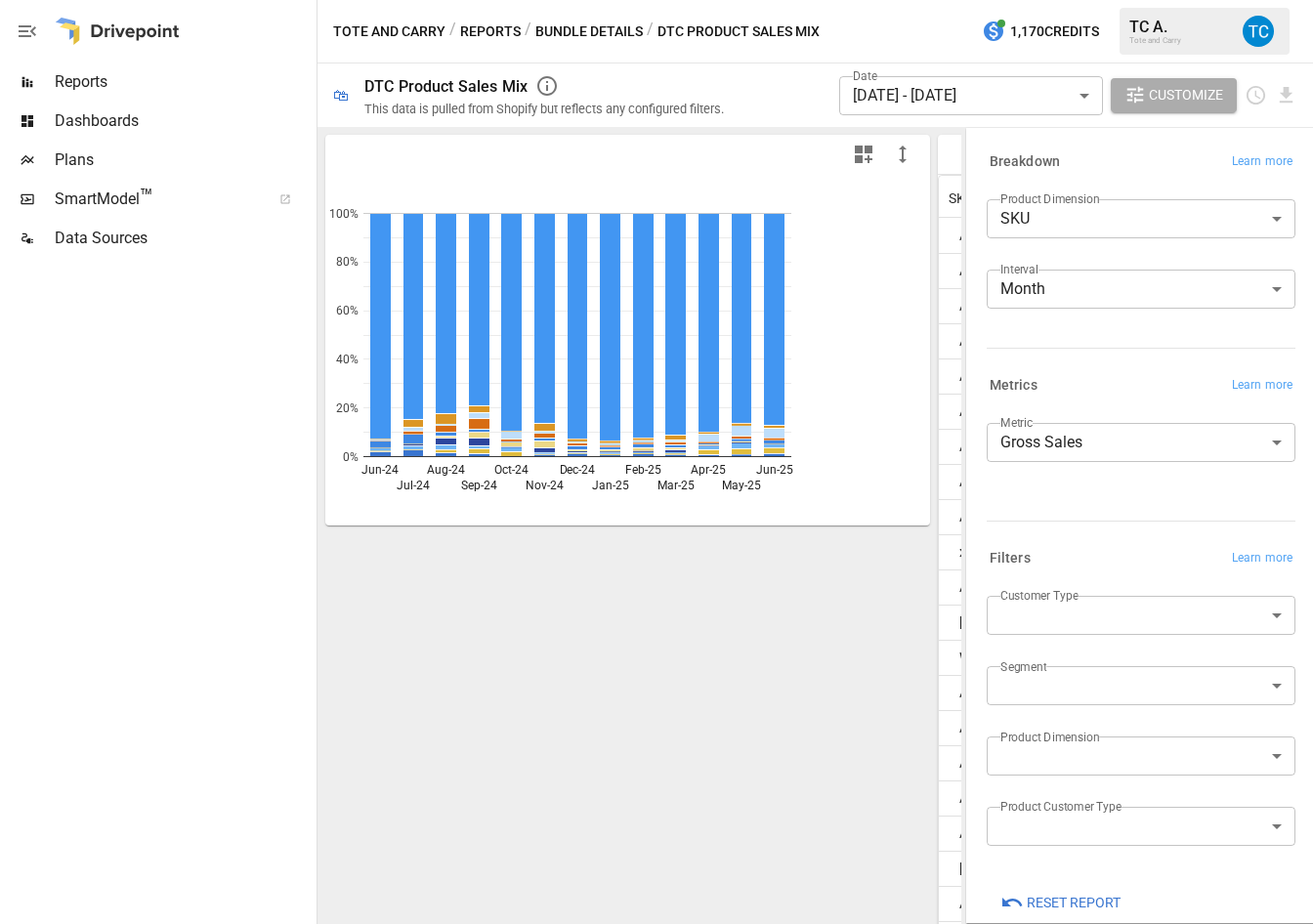 click on "Reports Dashboards Plans SmartModel ™ Data Sources Tote and Carry / Reports / Bundle Details / DTC Product Sales Mix 1,170  Credits TC A. Tote and Carry 🛍 DTC Product Sales Mix This data is pulled from Shopify but reflects any configured filters. Date [DATE] - [DATE] ****** ​ Customize For visual display, only the top 9 products based on the Metric selected are outputted in the chart below. The rest are grouped into "Other". [MONTH] [MONTH] [MONTH] [MONTH] [MONTH] [MONTH] [MONTH] [MONTH] [MONTH] [MONTH] [MONTH] [MONTH] [MONTH] 0% 20% 40% 60% 80% 100% ROLLER-DX… SKU [DATE] [DATE] [DATE] [DATE] [DATE] AP2-NEONPINK-TBX-ROLLER-DX-SX [PRICE] [PRICE] [PRICE] [PRICE] AP2-BLACK-XL-SX [PRICE] [PRICE] [PRICE] [PRICE] [PRICE] AP2-BLACK-TBX-ROLLER-DX-SX [PRICE] [PRICE] [PRICE] [PRICE] AP2-NEONPINK-ROLLER-DX [PRICE] [PRICE] [PRICE] [PRICE] AP2-ROLLER-BLACK-2PC-SX [PRICE] [PRICE] [PRICE] AP2-EMERALD-TBX-ROLLER-DX-SX [PRICE] [PRICE] [PRICE]" at bounding box center (656, 0) 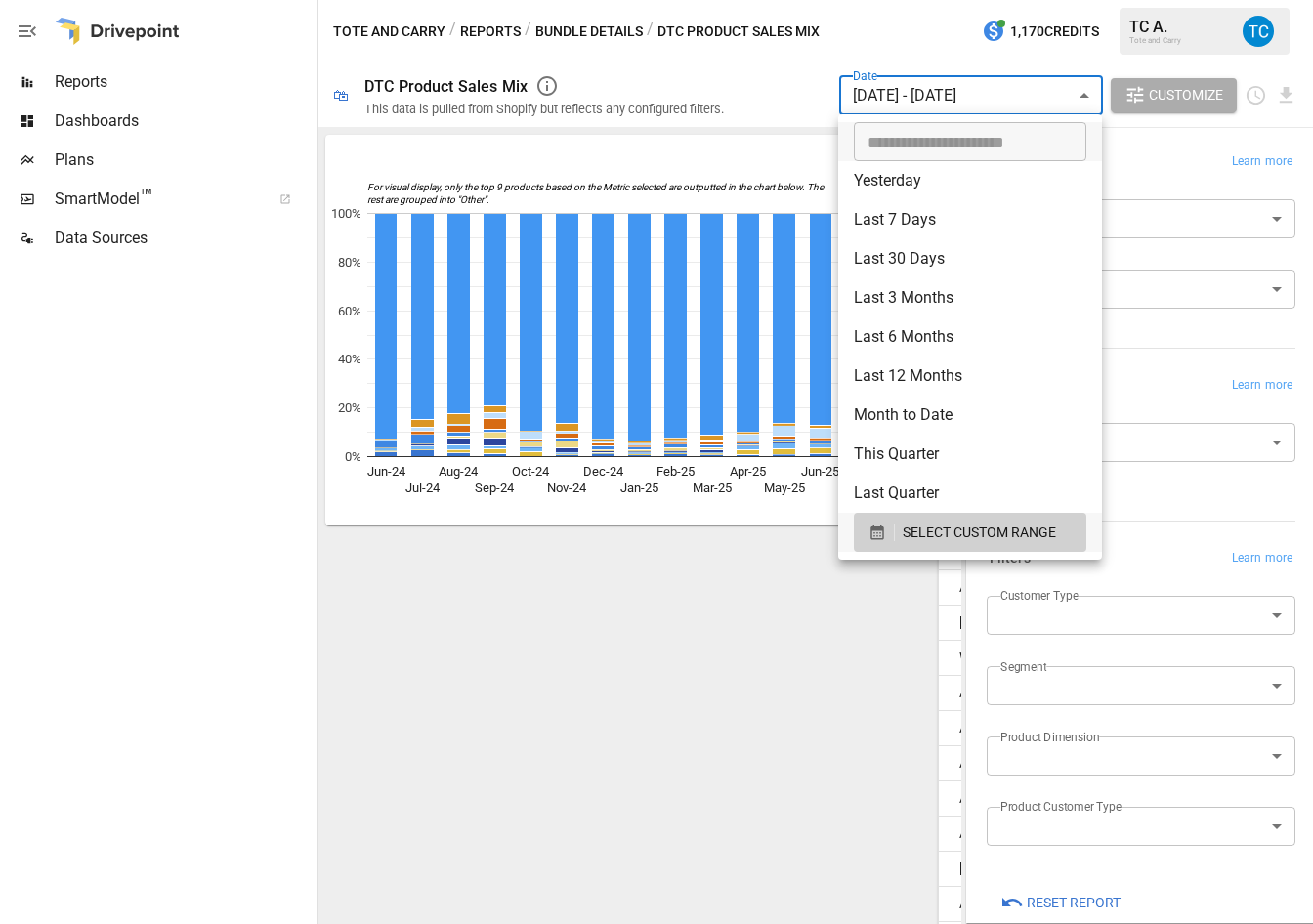 click at bounding box center (656, 462) 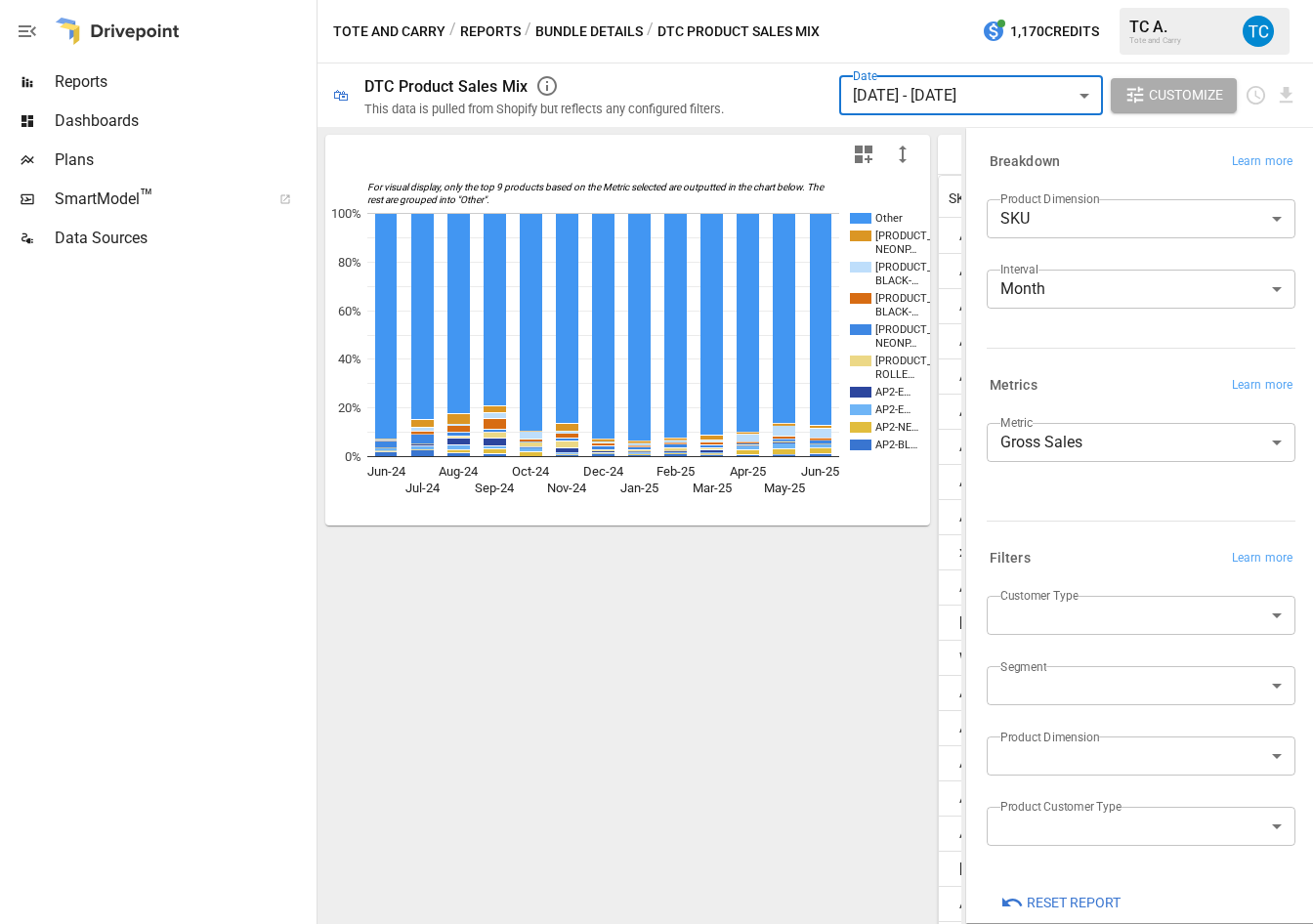 click on "Reports Dashboards Plans SmartModel ™ Data Sources Tote and Carry / Reports / Bundle Details / DTC Product Sales Mix 1,170 Credits TC A. Tote and Carry 🛍 DTC Product Sales Mix This data is pulled from Shopify but reflects any configured filters. Date [DATE] - [DATE] ****** Customize For visual display, only the top 9 products based on the Metric selected are outputted in the chart below. The rest are grouped into "Other". Other AP2- NEONP… AP2- BLACK-… AP2- BLACK-… AP2- NEONP… AP2- ROLLE… AP2-E… AP2-E… AP2-NE… AP2-BL… [MONTH]-[YEAR] [MONTH]-[YEAR] [MONTH]-[YEAR] [MONTH]-[YEAR] [MONTH]-[YEAR] [MONTH]-[YEAR] [MONTH]-[YEAR] [MONTH]-[YEAR] [MONTH]-[YEAR] [MONTH]-[YEAR] [MONTH]-[YEAR] [MONTH]-[YEAR] [MONTH]-[YEAR] 0% 20% 40% 60% 80% 100% ROLLER-DX… SKU [DATE] [DATE] [DATE] [DATE] AP2-NEONPINK-TBX-ROLLER-DX-SX [PRICE] [PRICE] [PRICE] [PRICE] AP2-BLACK-XL-SX [PRICE] [PRICE] [PRICE] [PRICE] [PRICE] AP2-BLACK-TBX-ROLLER-DX-SX [PRICE] [PRICE] [PRICE] [PRICE] AP2-NEONPINK-ROLLER-DX [PRICE] [PRICE] [PRICE] [PRICE]" at bounding box center (656, 0) 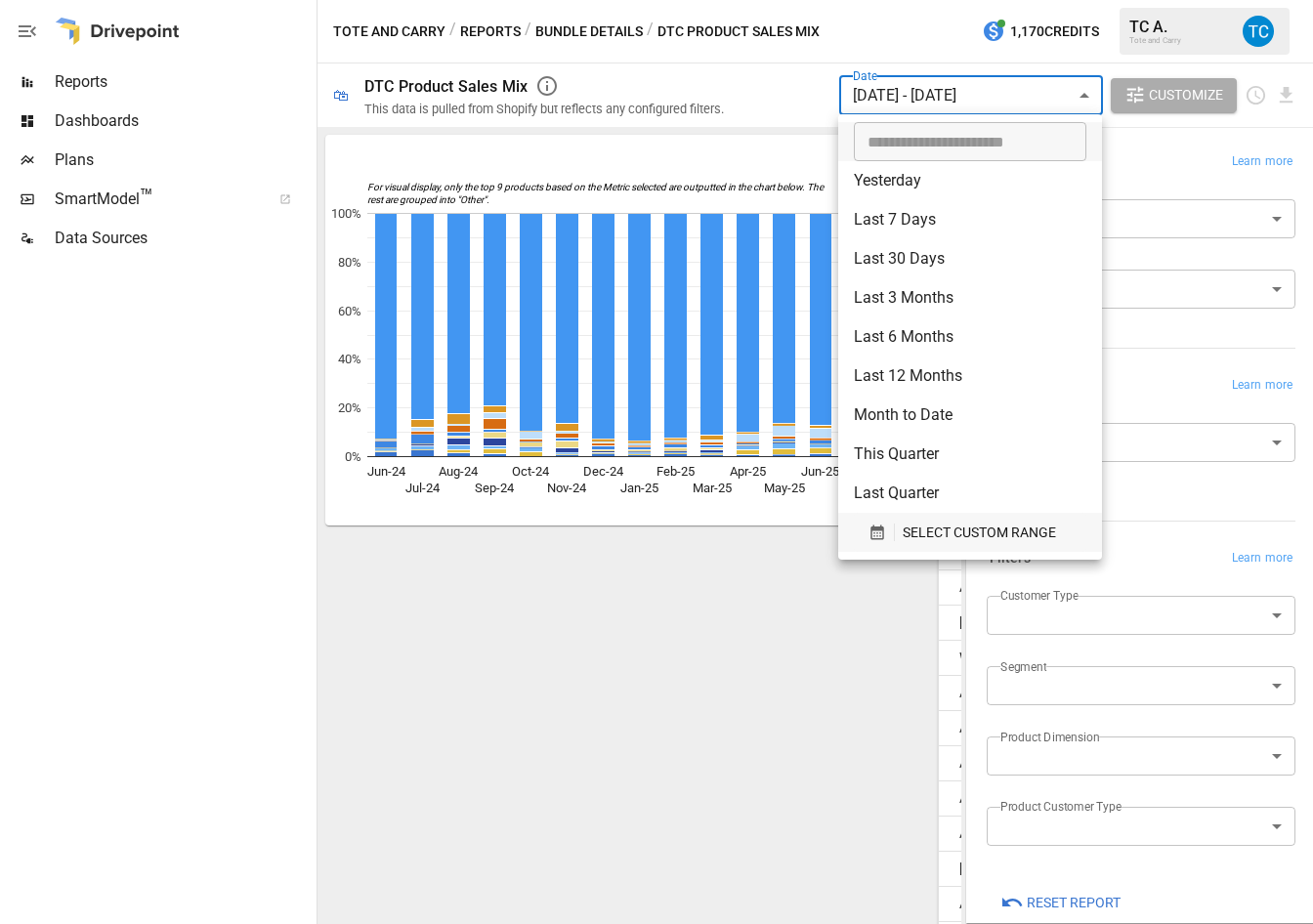 click on "SELECT CUSTOM RANGE" at bounding box center (979, 532) 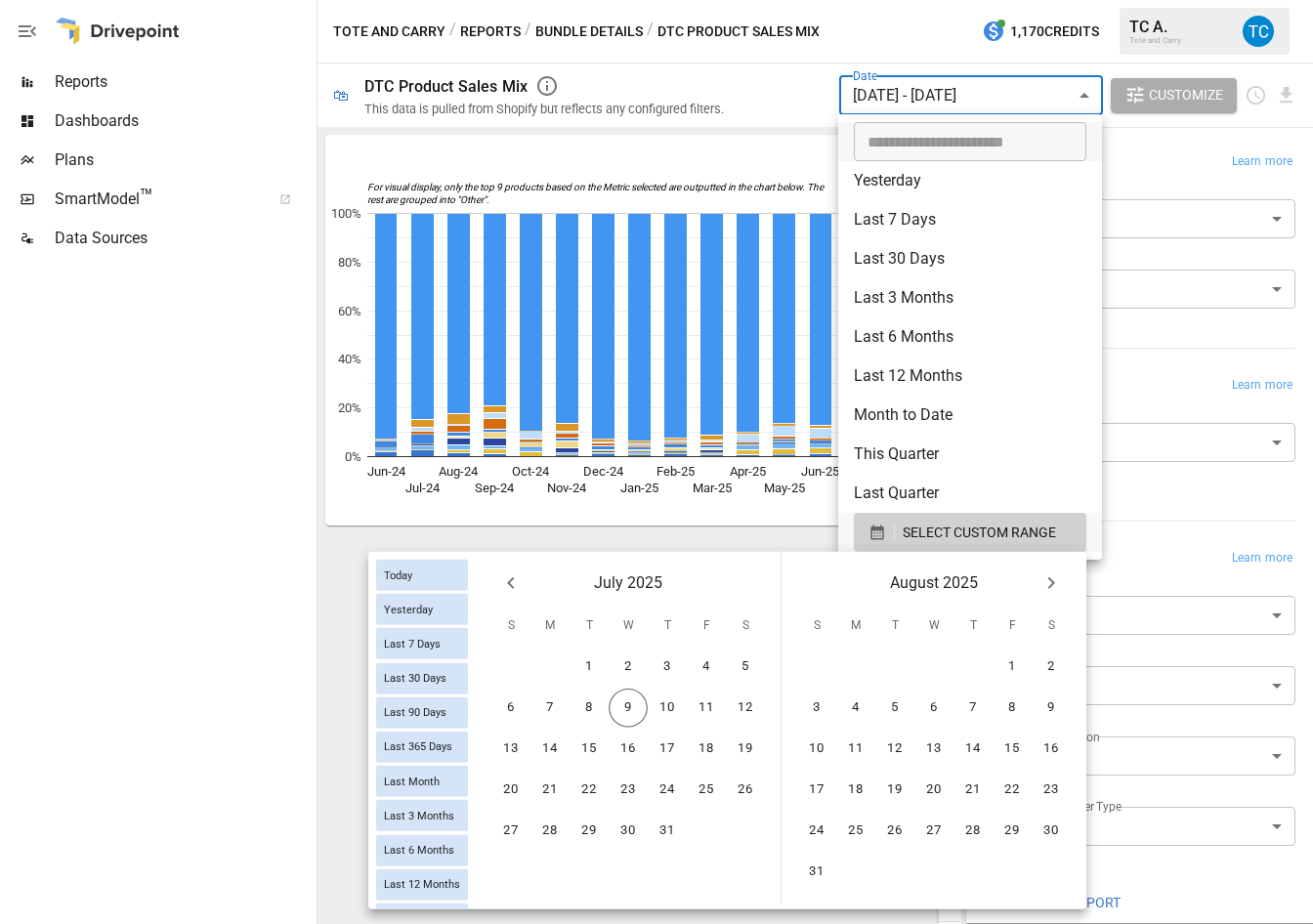 click at bounding box center (511, 583) 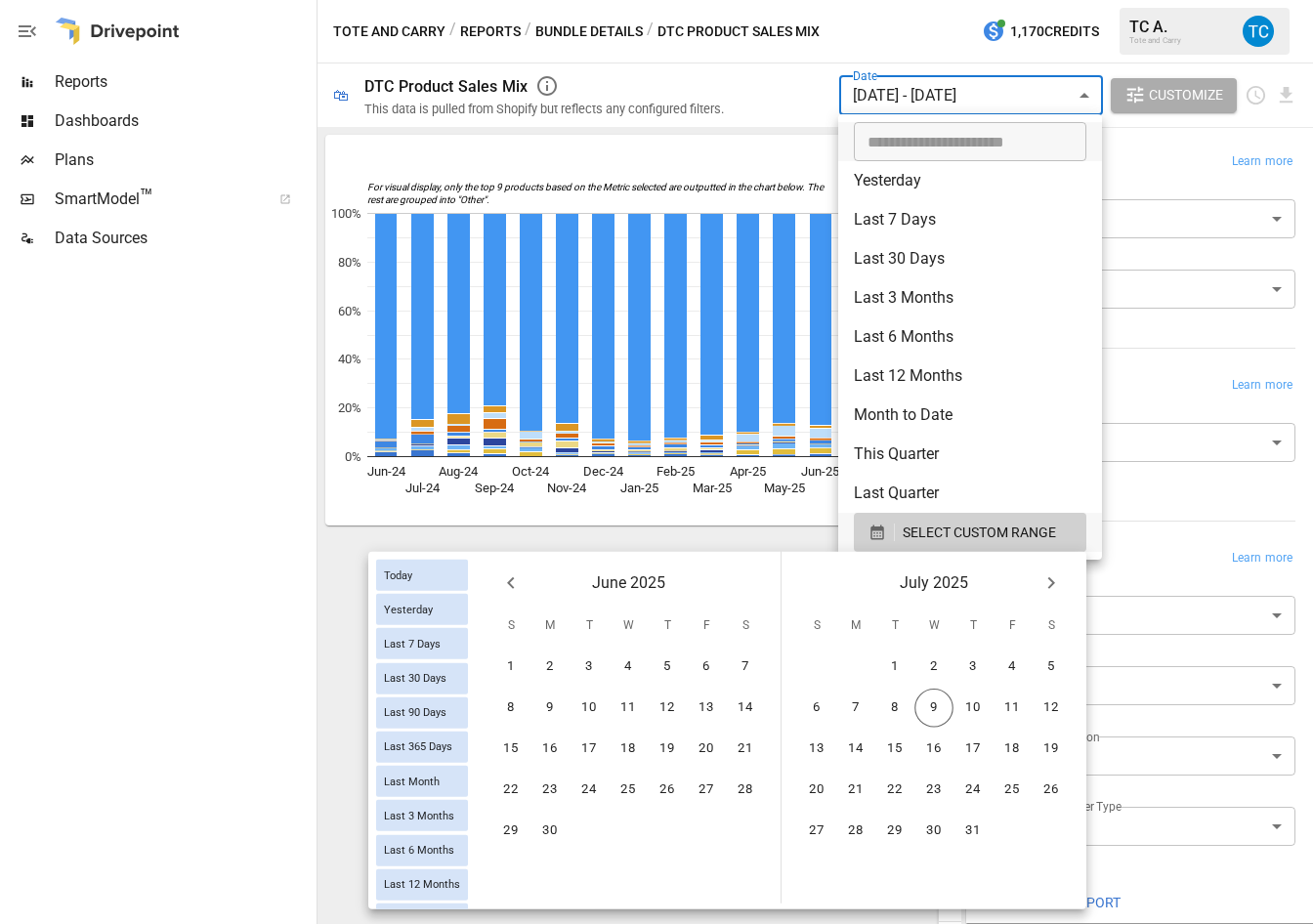 click at bounding box center [511, 583] 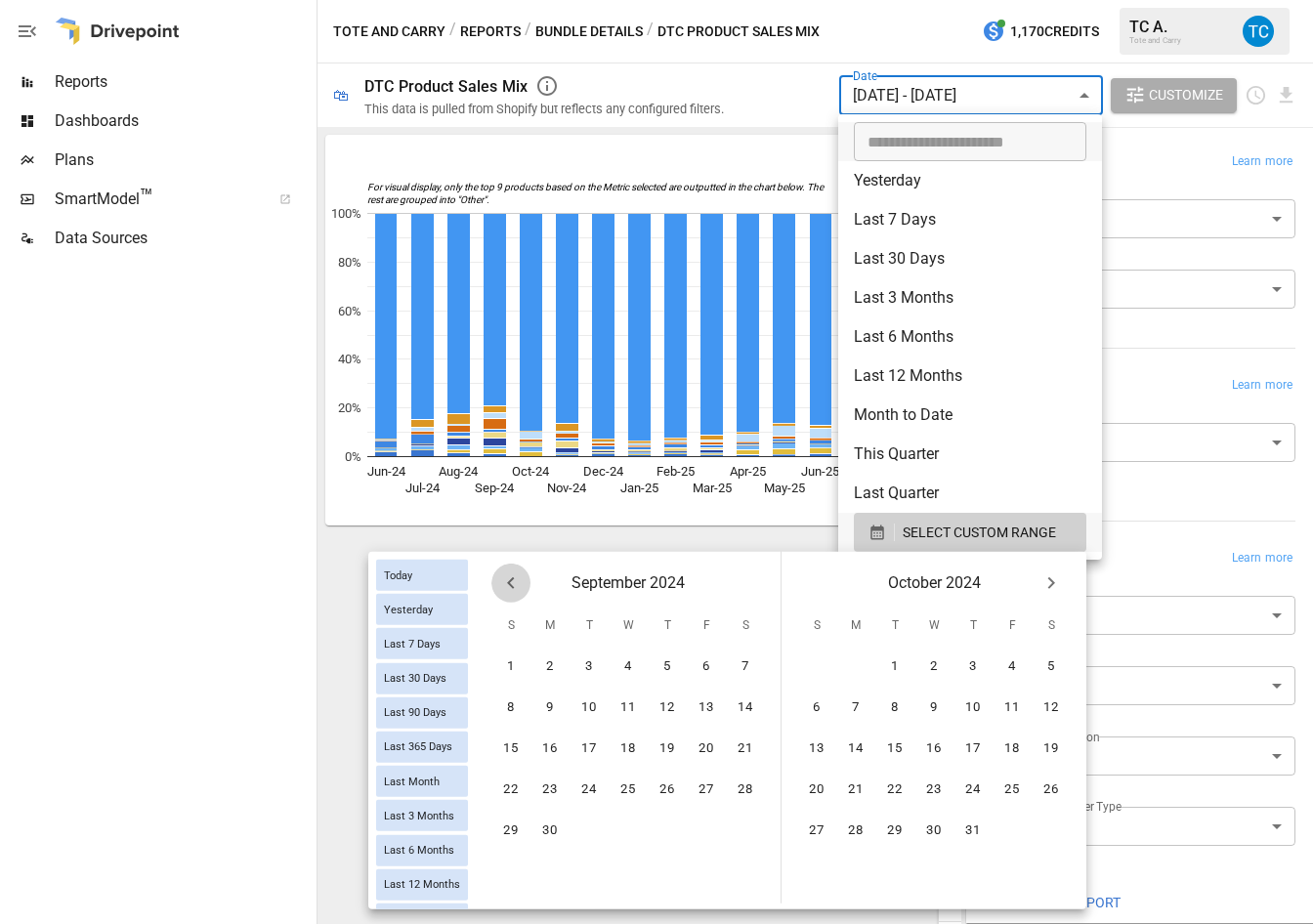 click at bounding box center [511, 583] 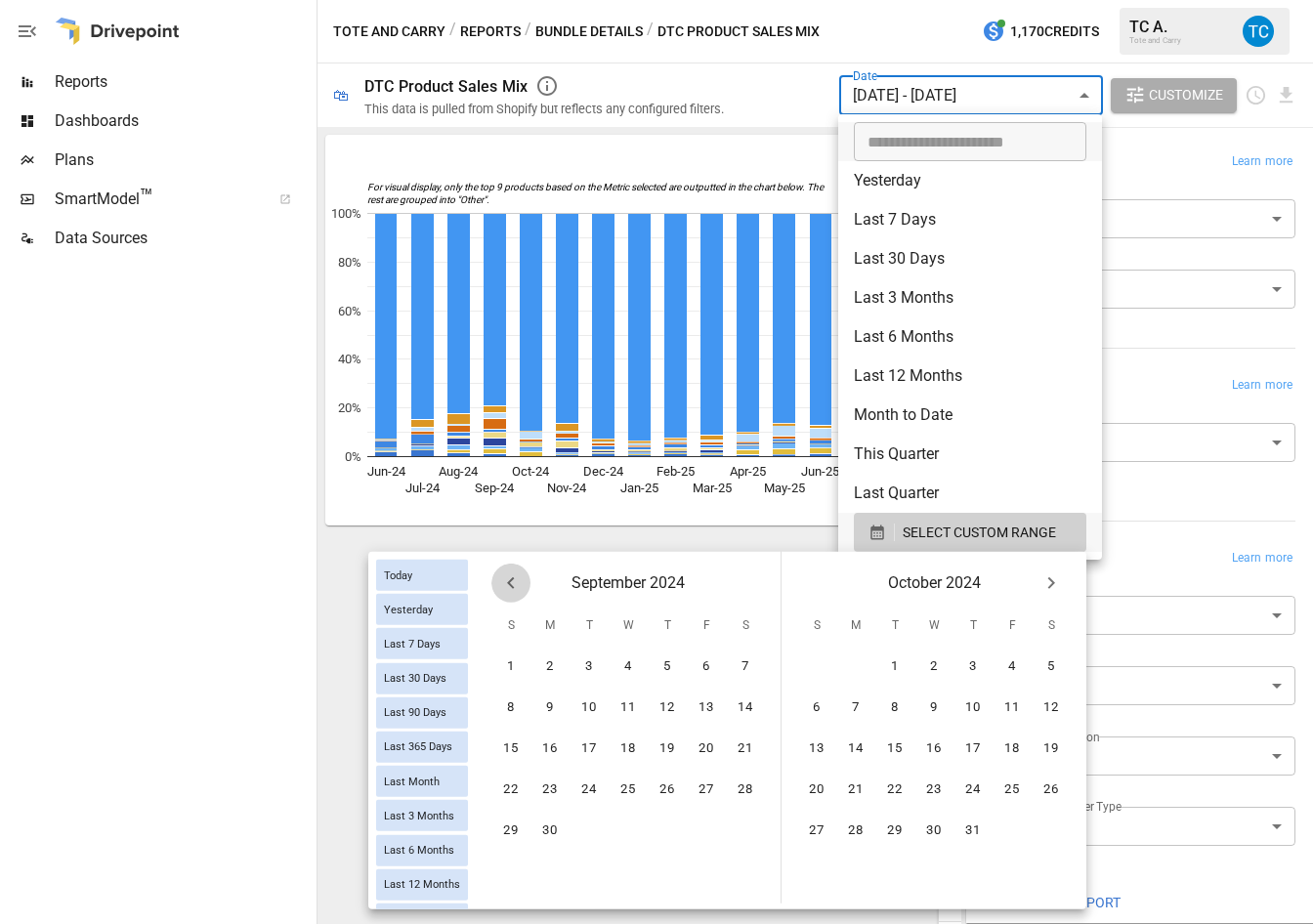 click at bounding box center [510, 583] 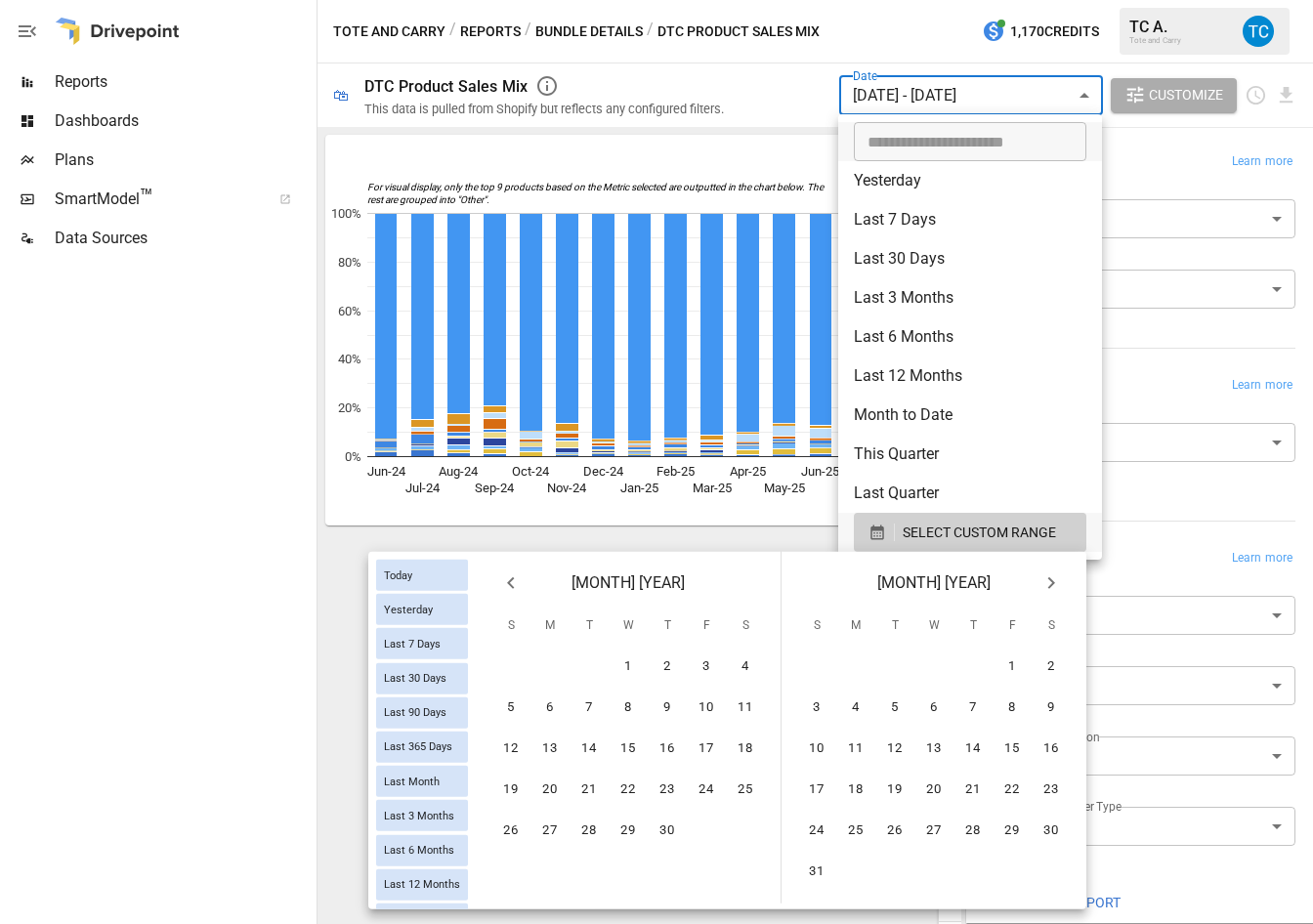 click at bounding box center [510, 583] 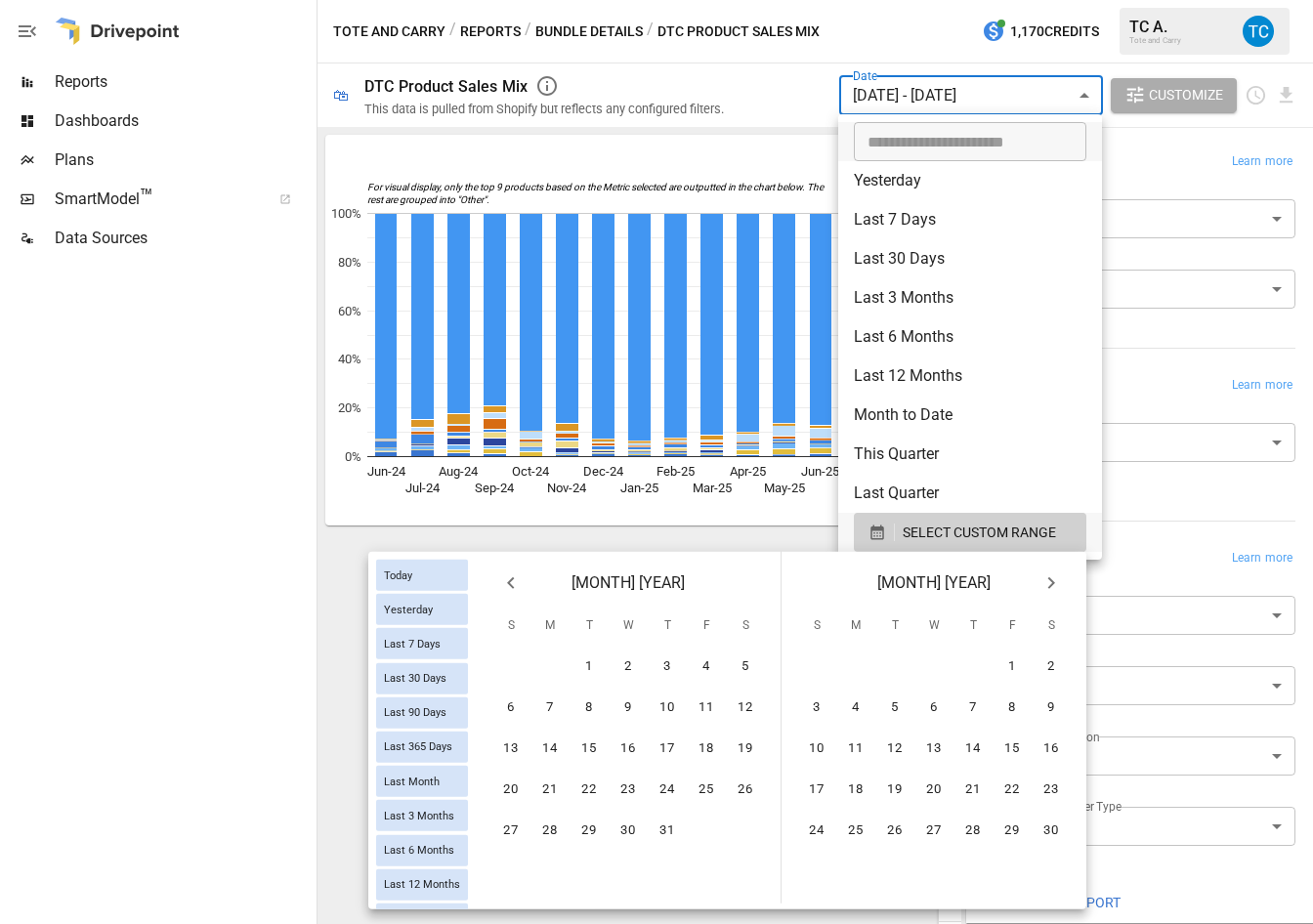 click at bounding box center [510, 583] 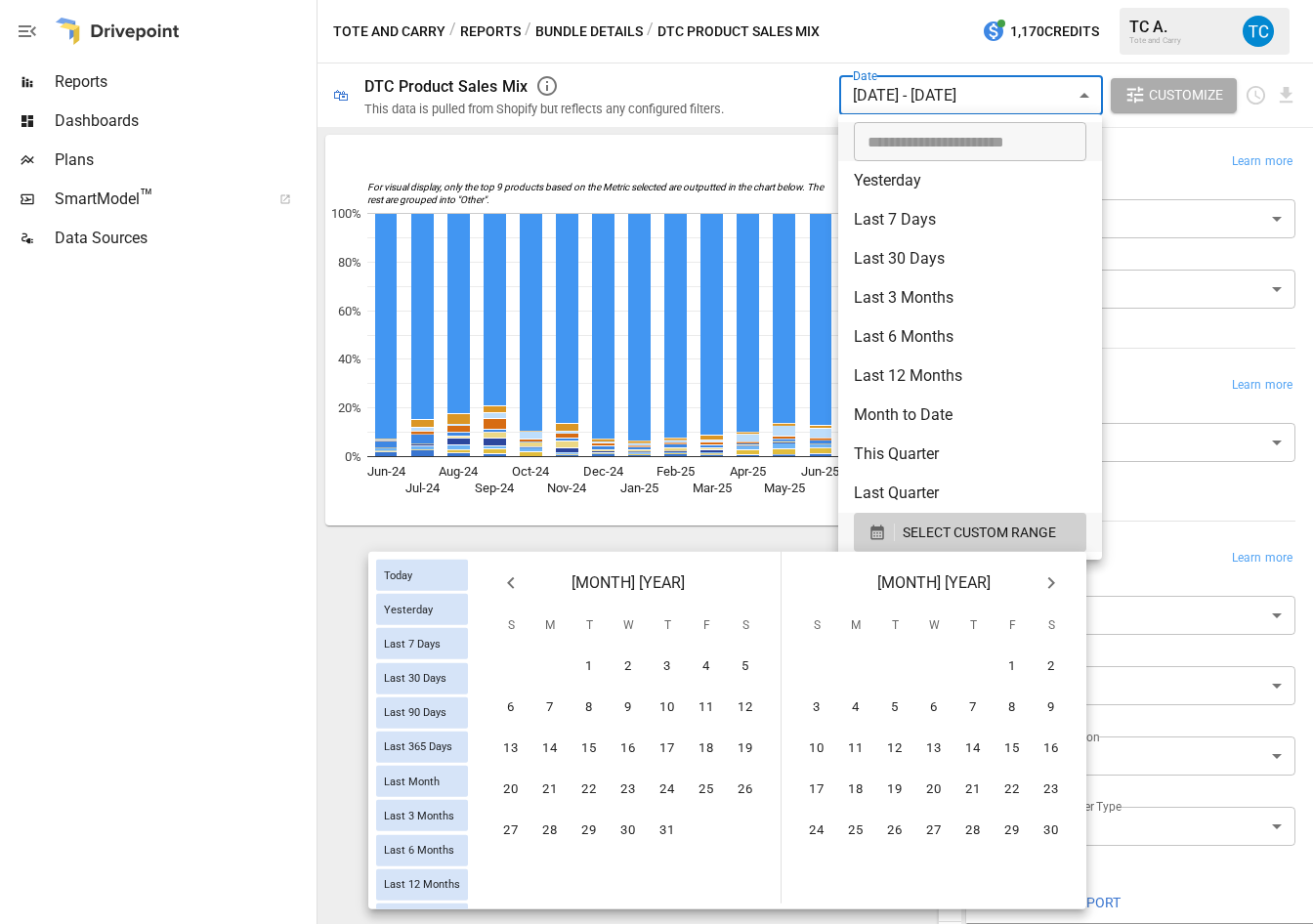 click at bounding box center (510, 583) 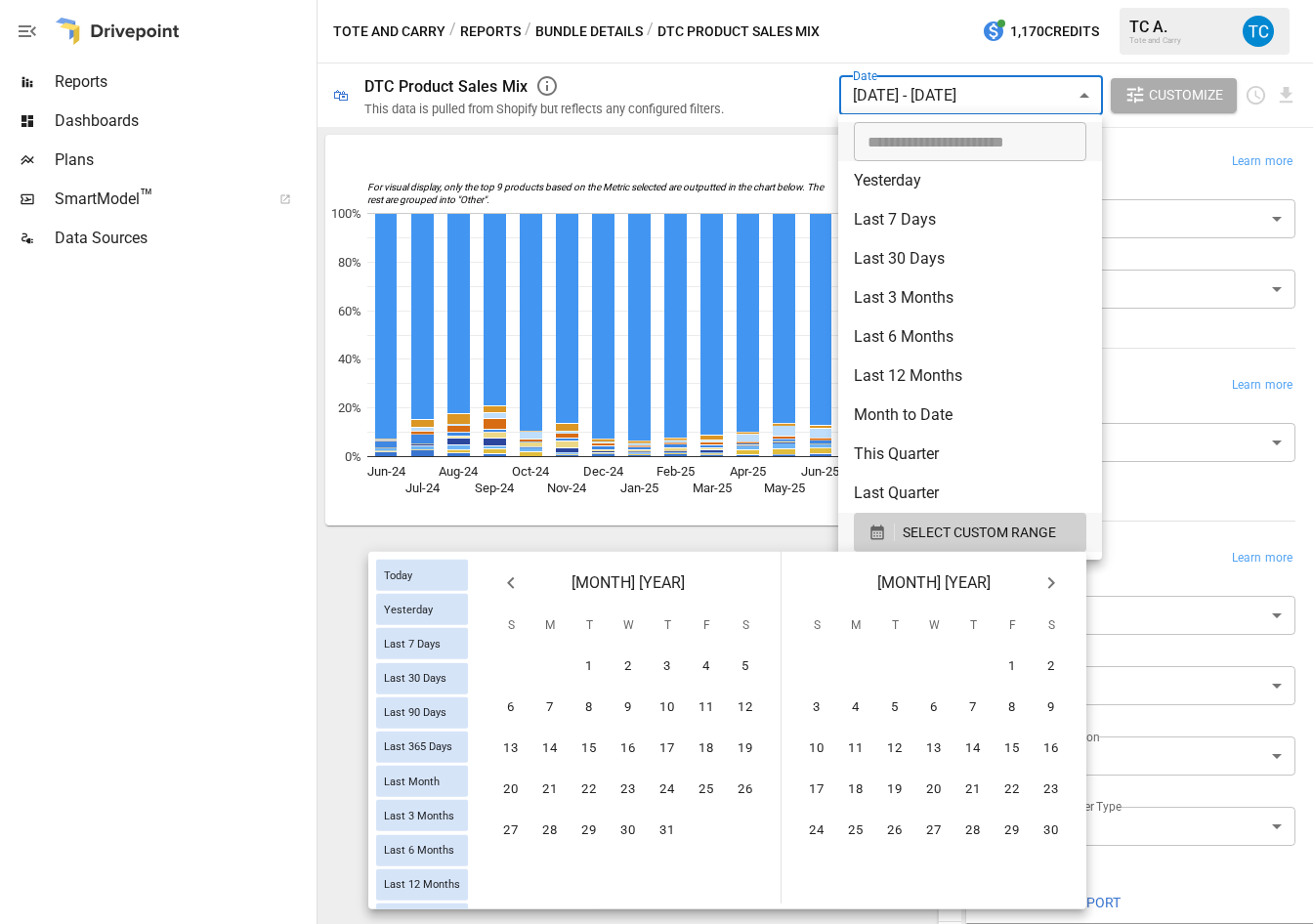 click at bounding box center (510, 583) 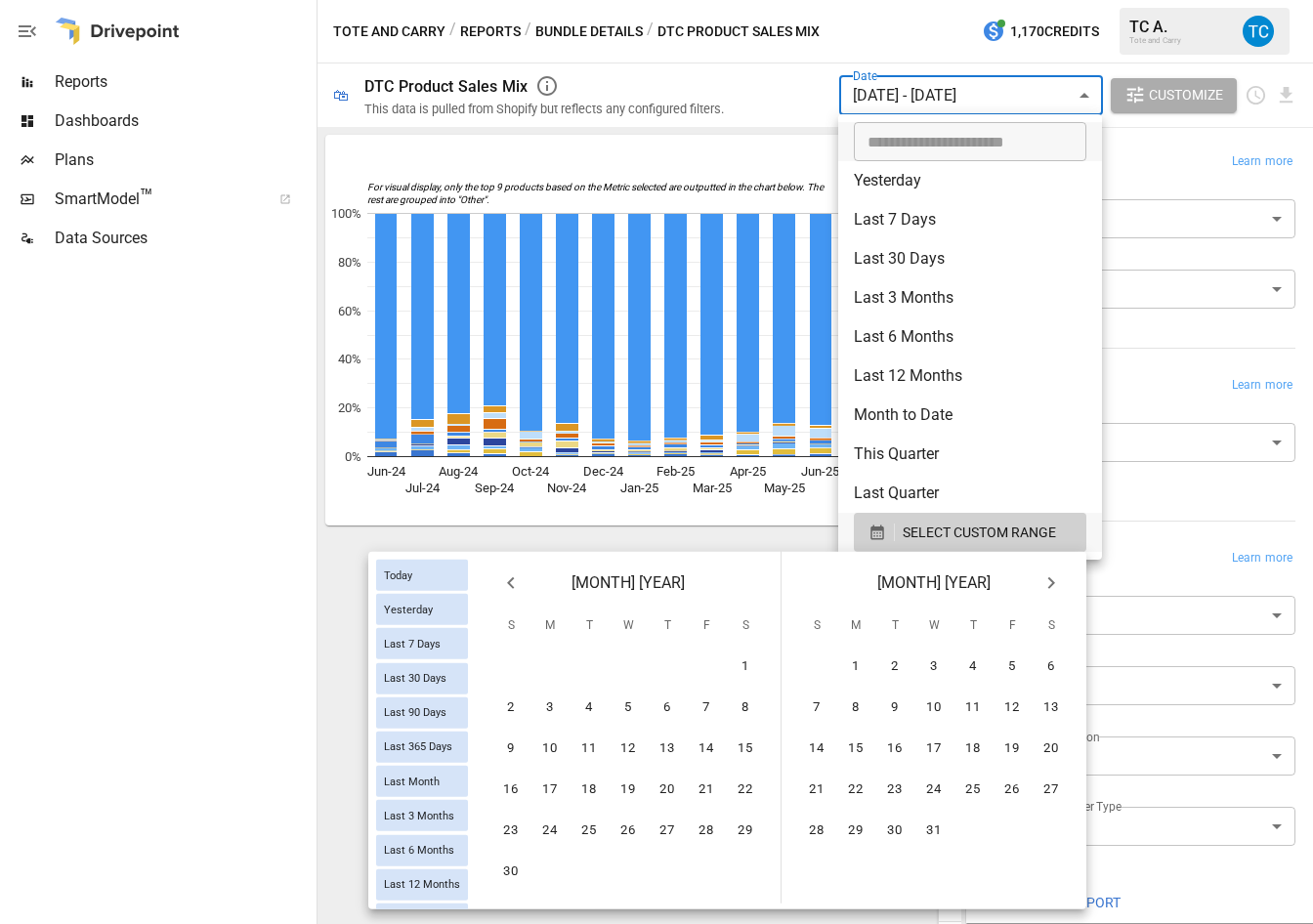 click at bounding box center [510, 583] 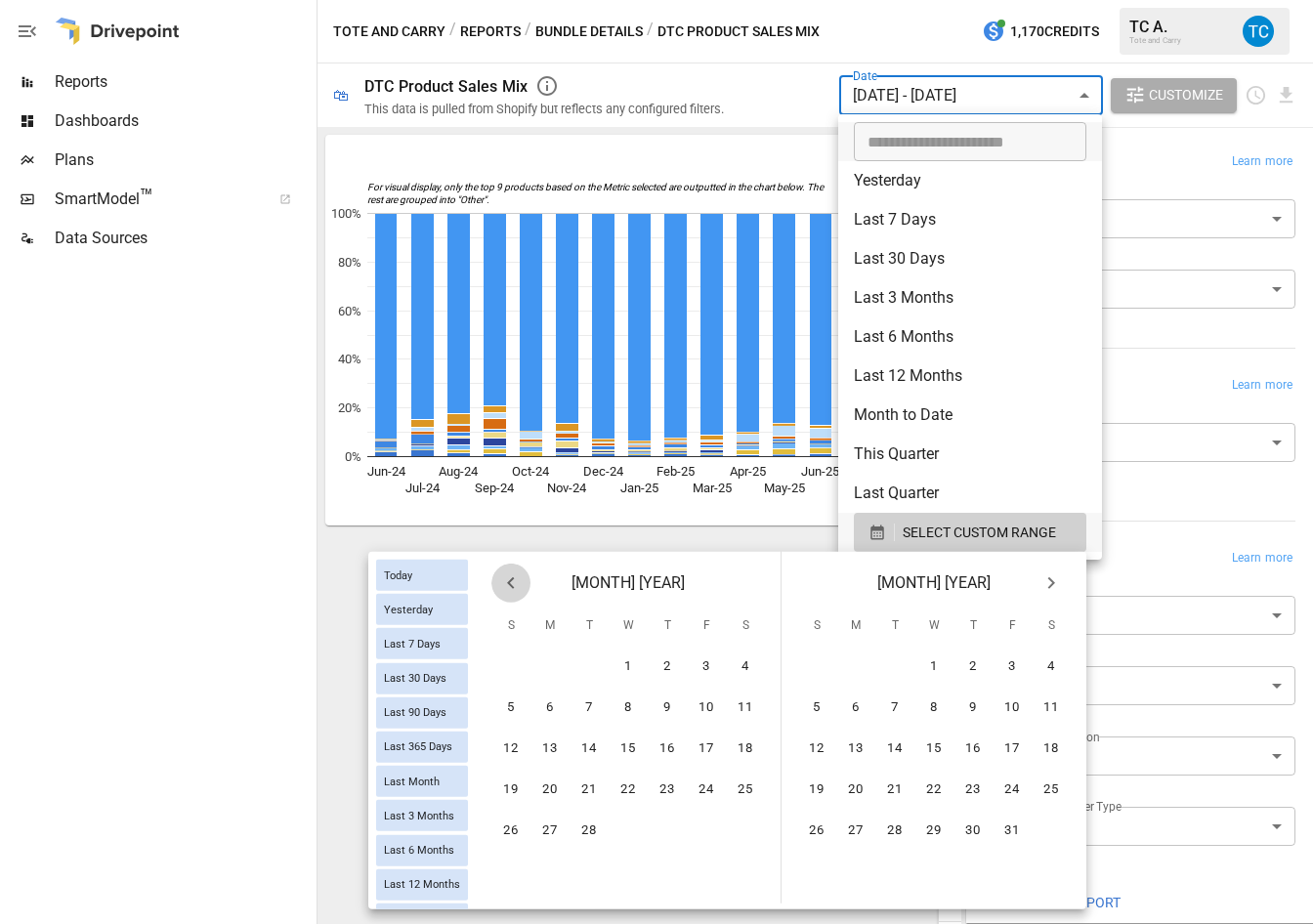 click at bounding box center (511, 583) 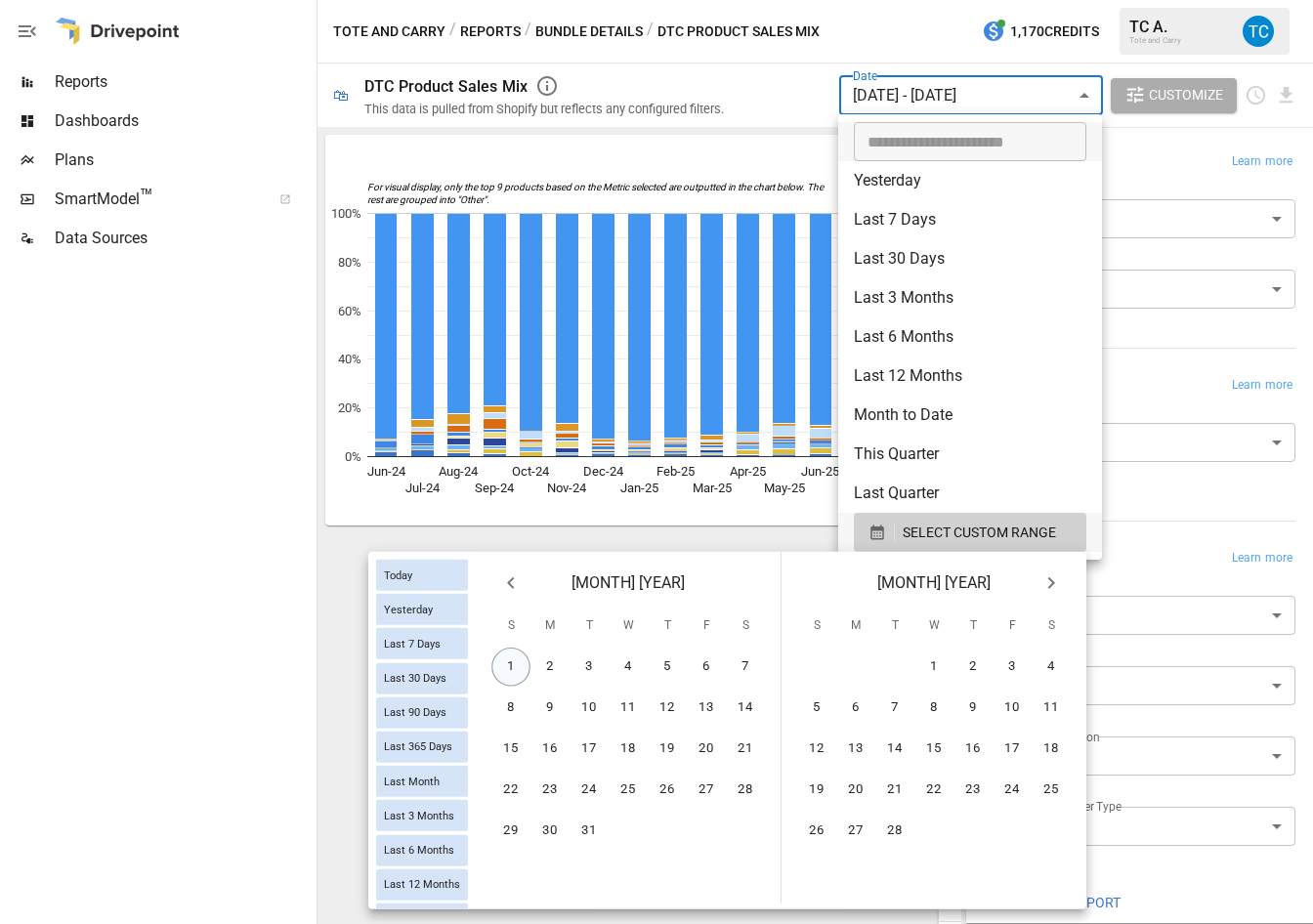 click on "1" at bounding box center (511, 667) 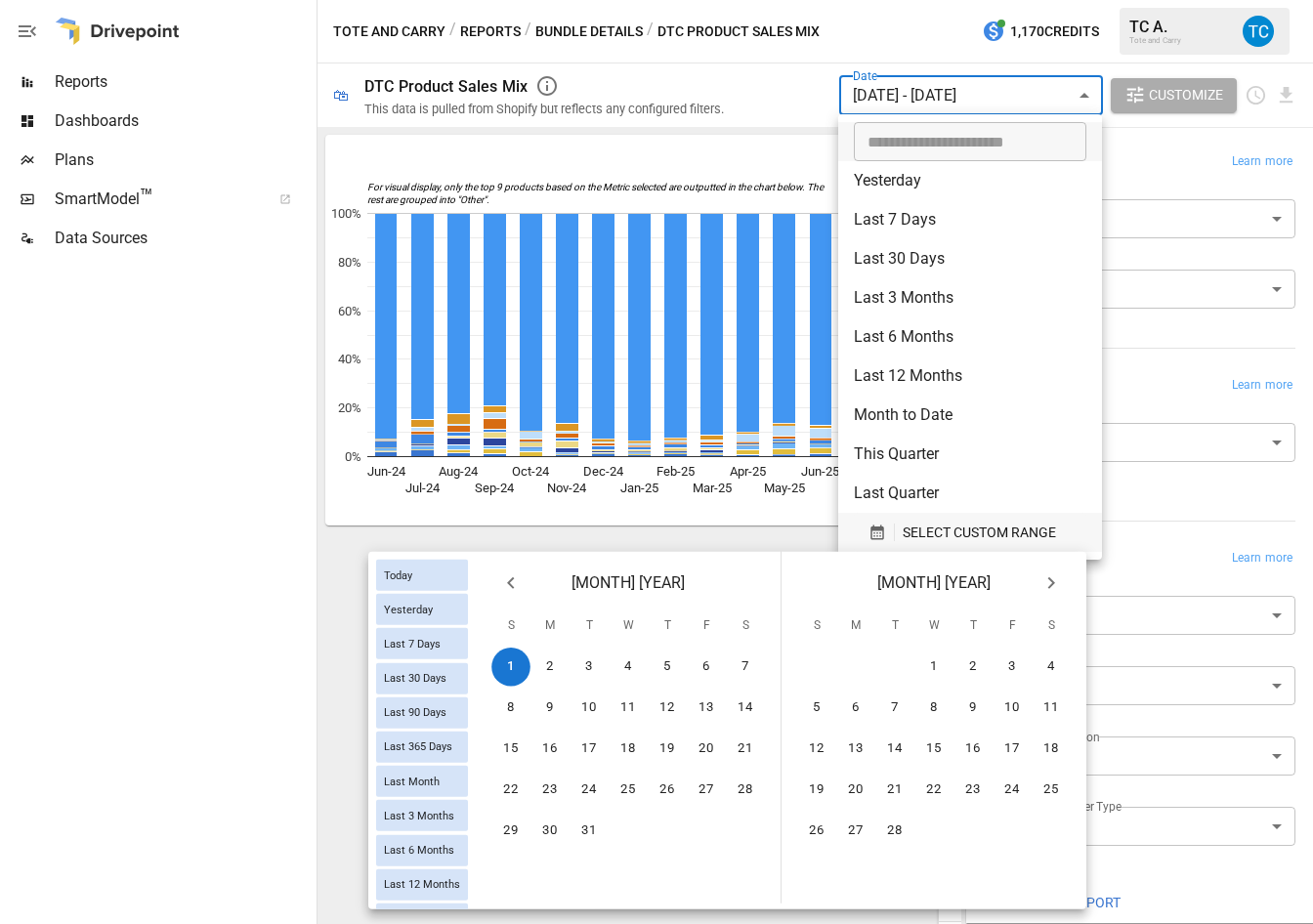 click on "SELECT CUSTOM RANGE" at bounding box center [979, 532] 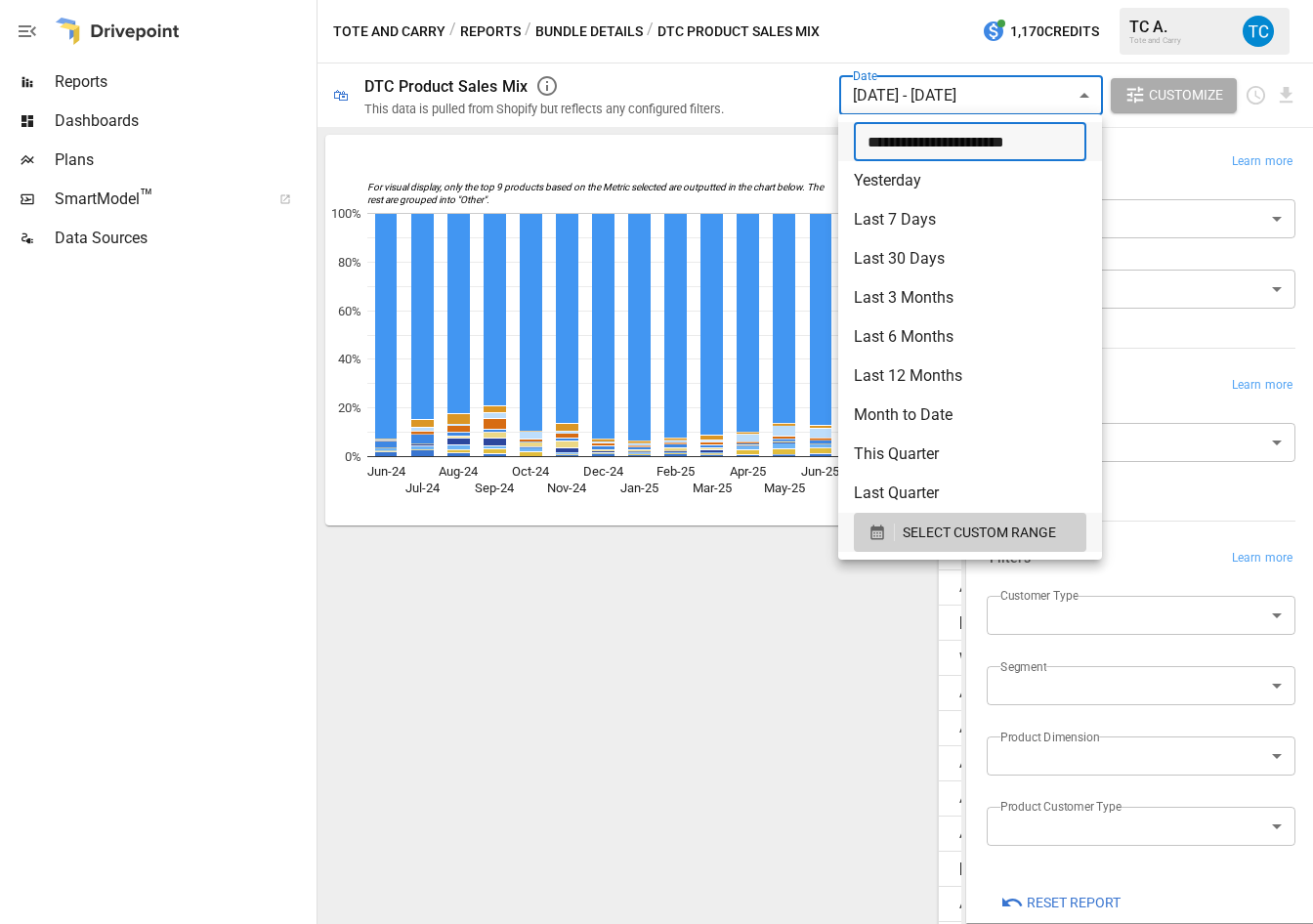 click on "**********" at bounding box center [963, 142] 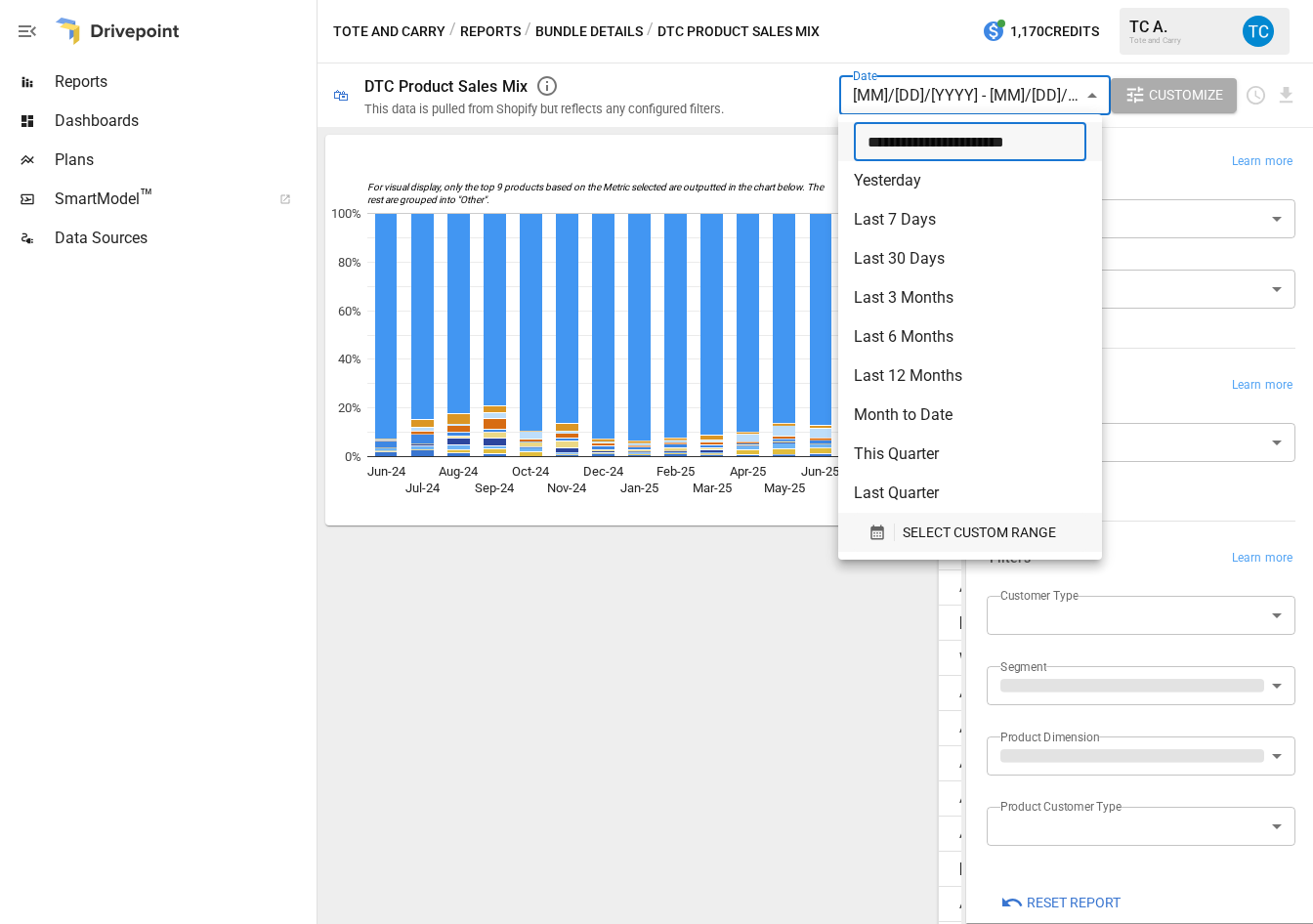 type on "**********" 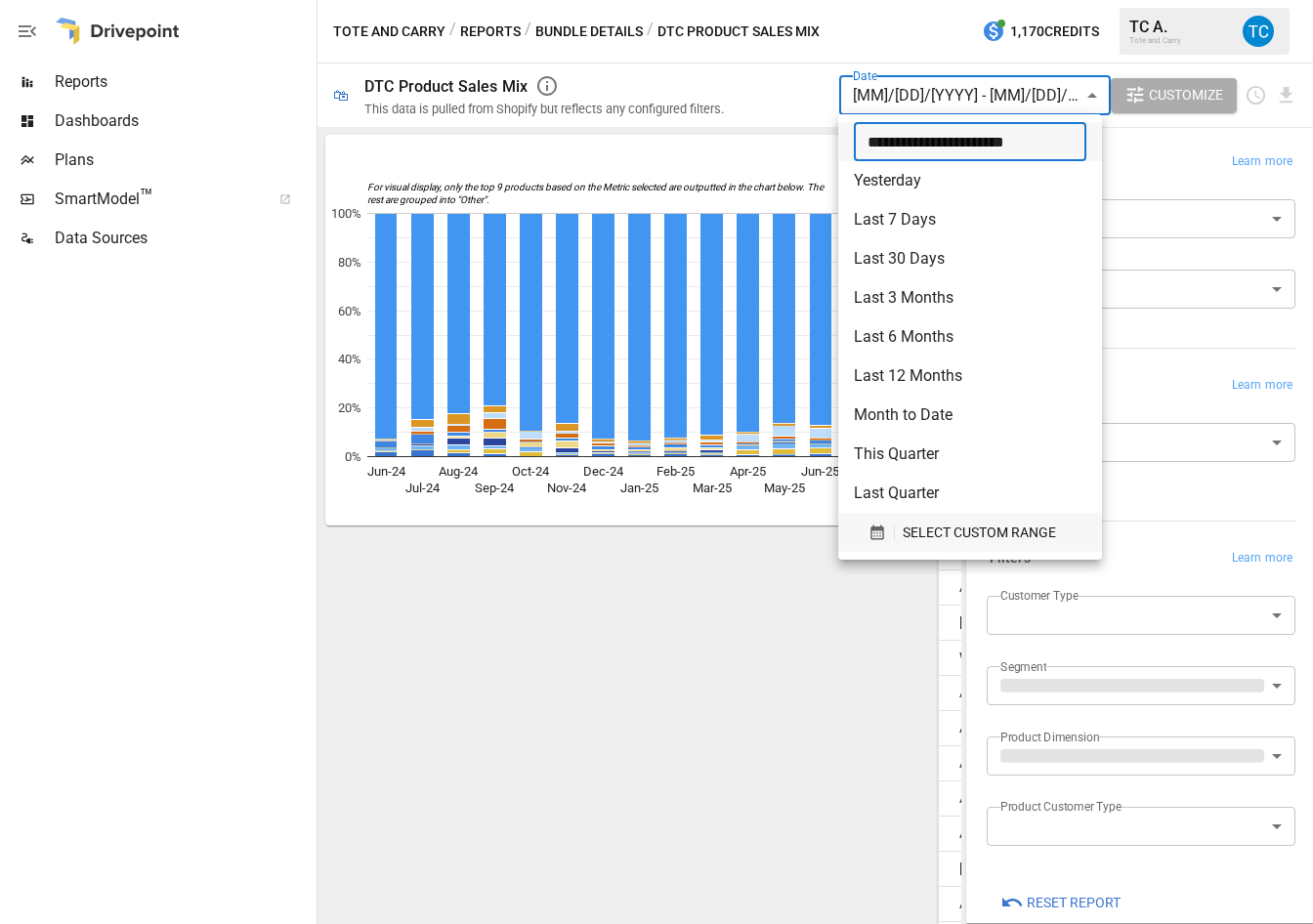 click on "SELECT CUSTOM RANGE" at bounding box center [979, 532] 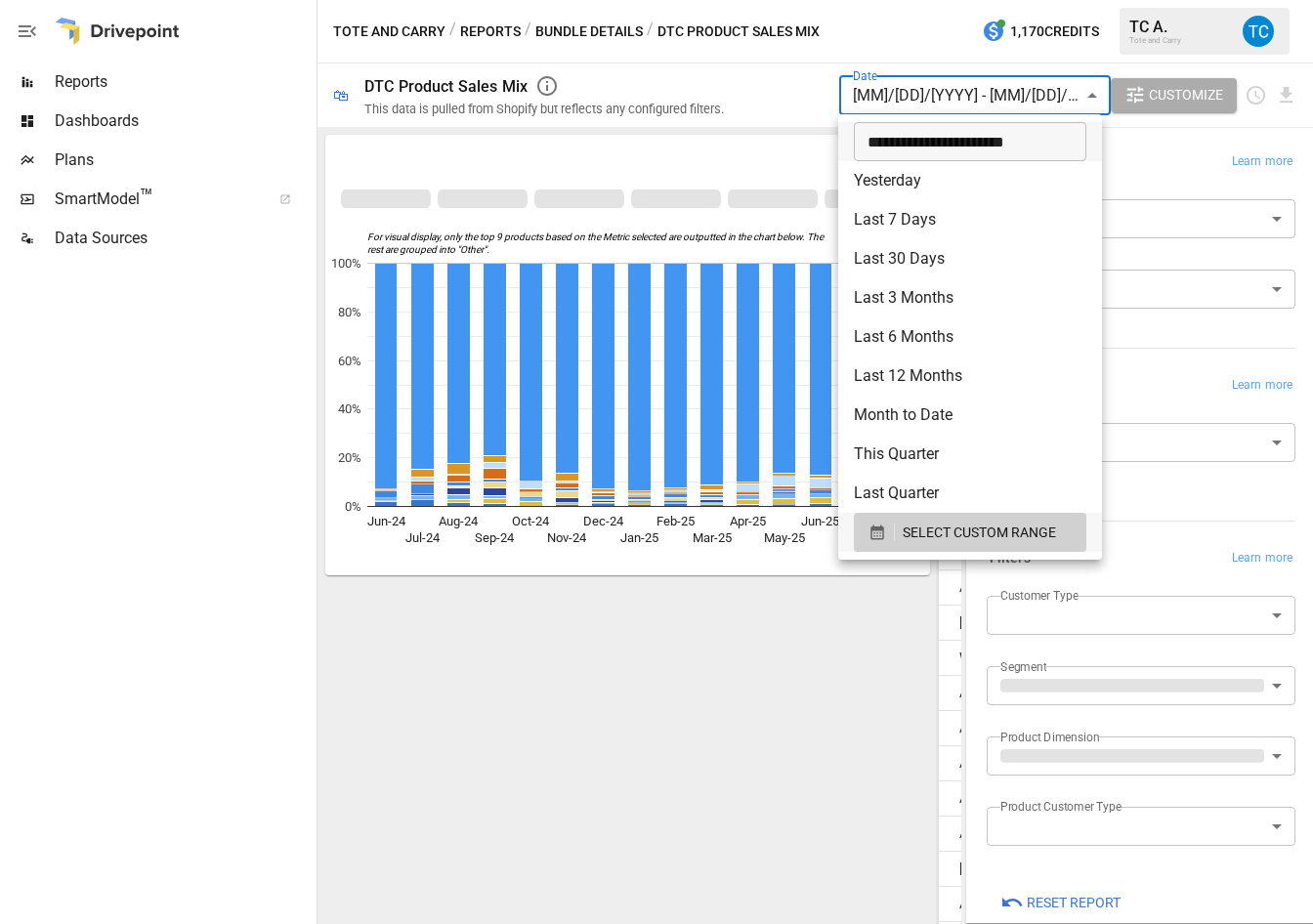 click on "**********" at bounding box center [963, 142] 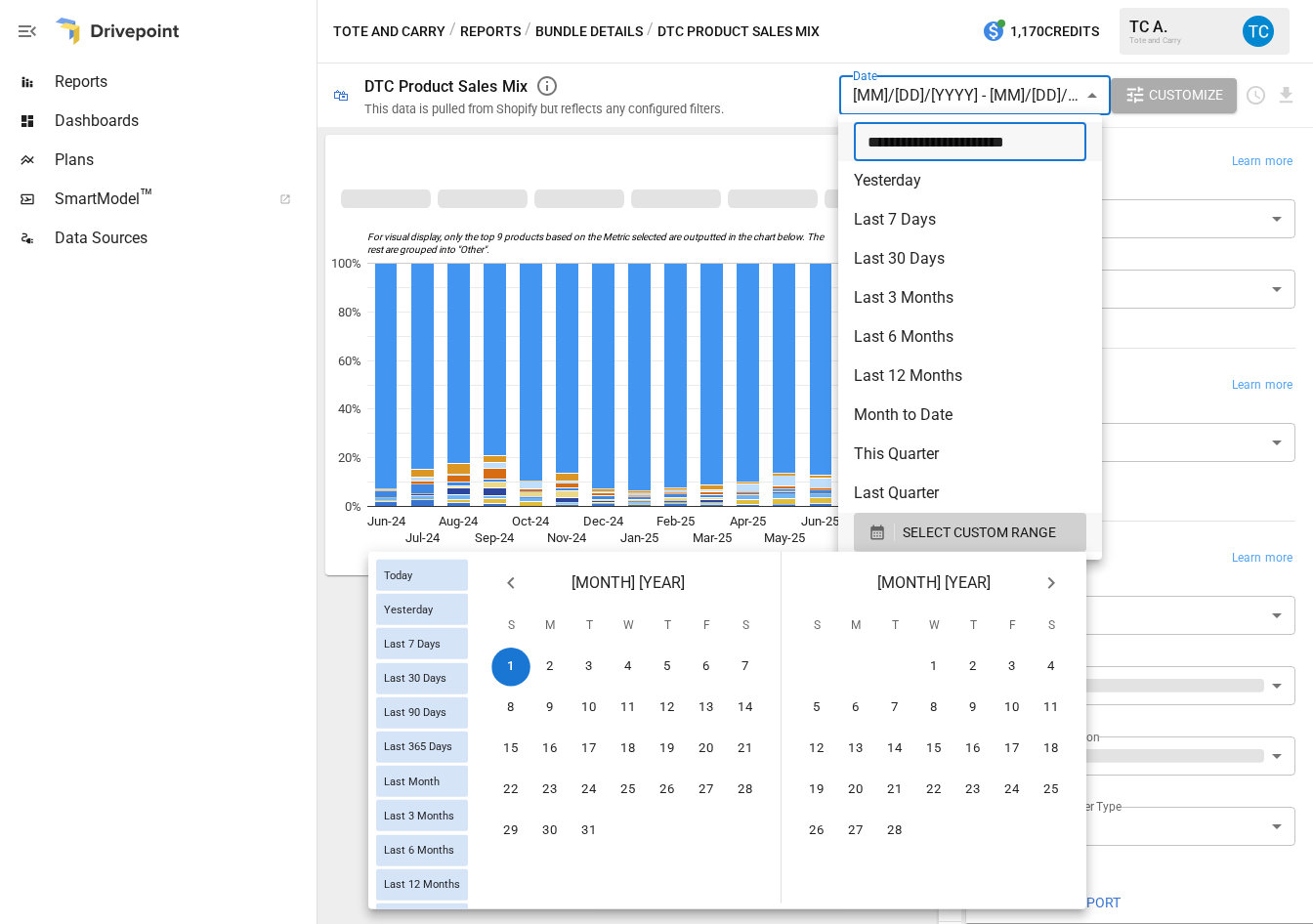 click on "SELECT CUSTOM RANGE" at bounding box center (979, 532) 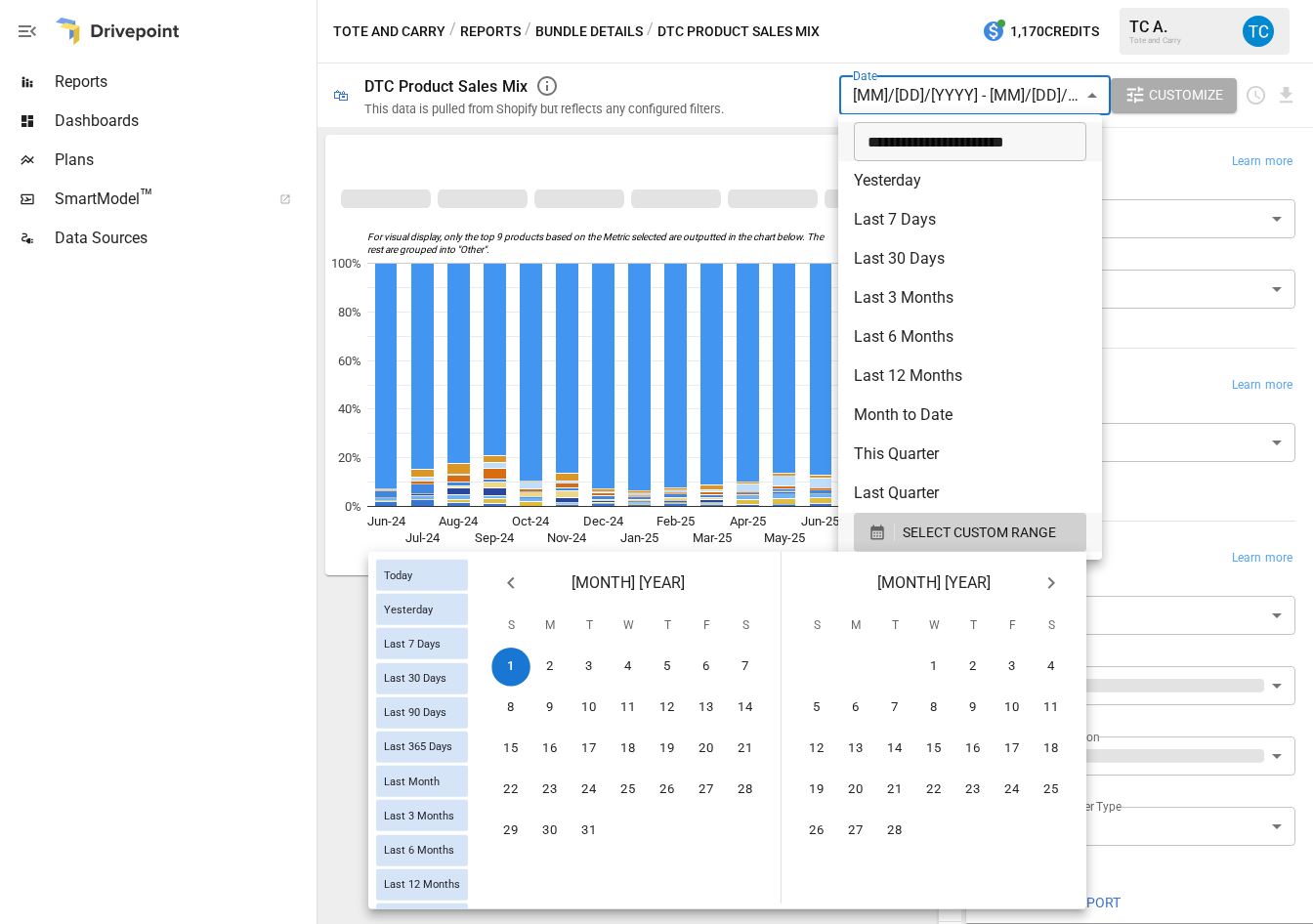click on "SELECT CUSTOM RANGE" at bounding box center (970, 532) 